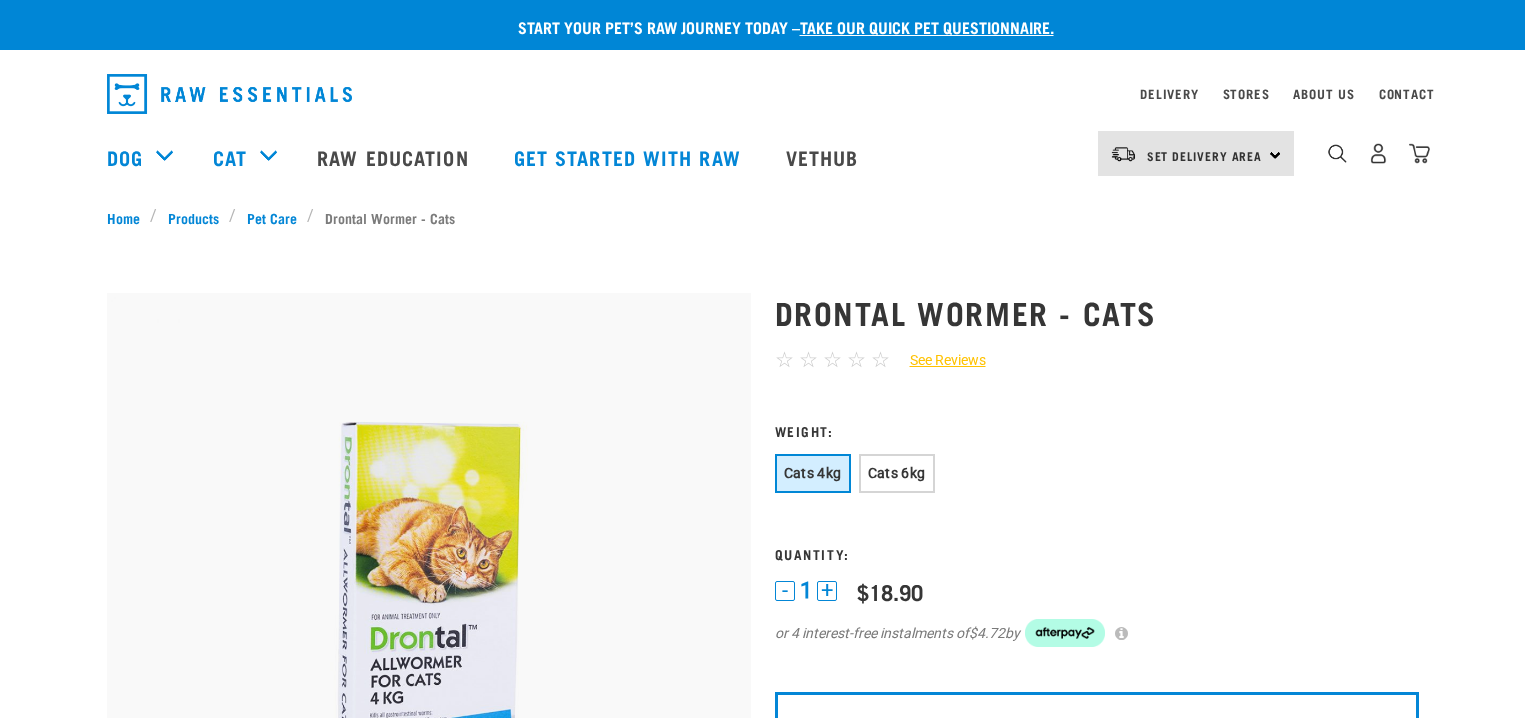 scroll, scrollTop: 0, scrollLeft: 0, axis: both 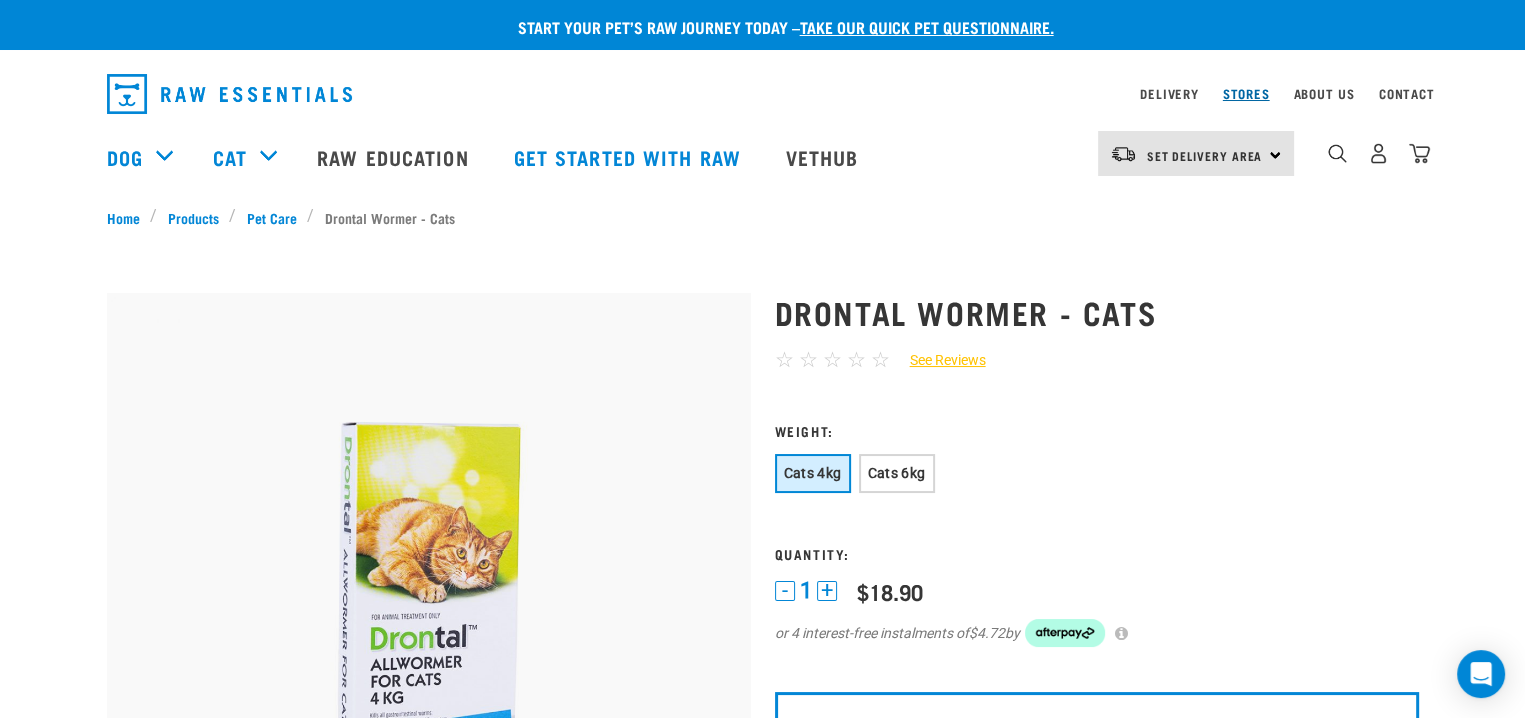 click on "Stores" at bounding box center (1246, 93) 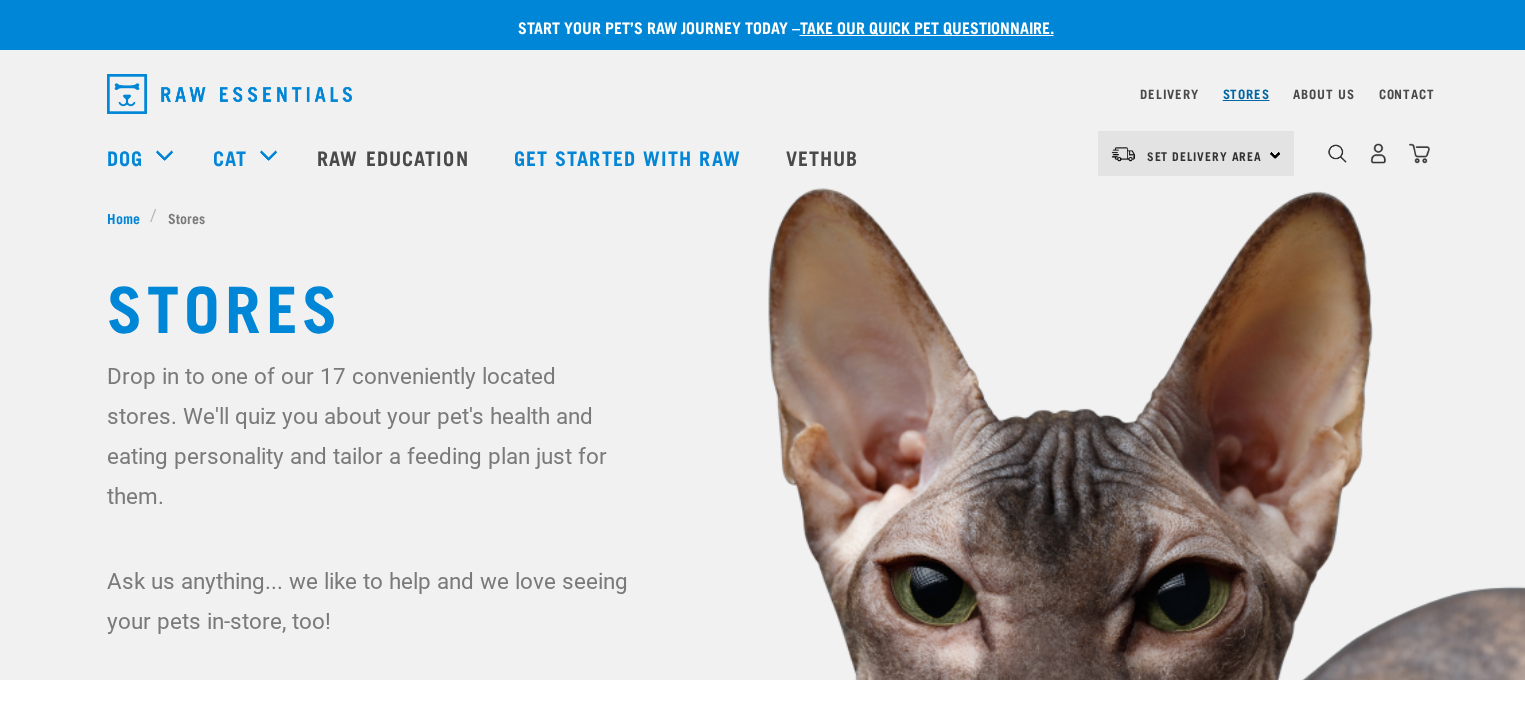 scroll, scrollTop: 0, scrollLeft: 0, axis: both 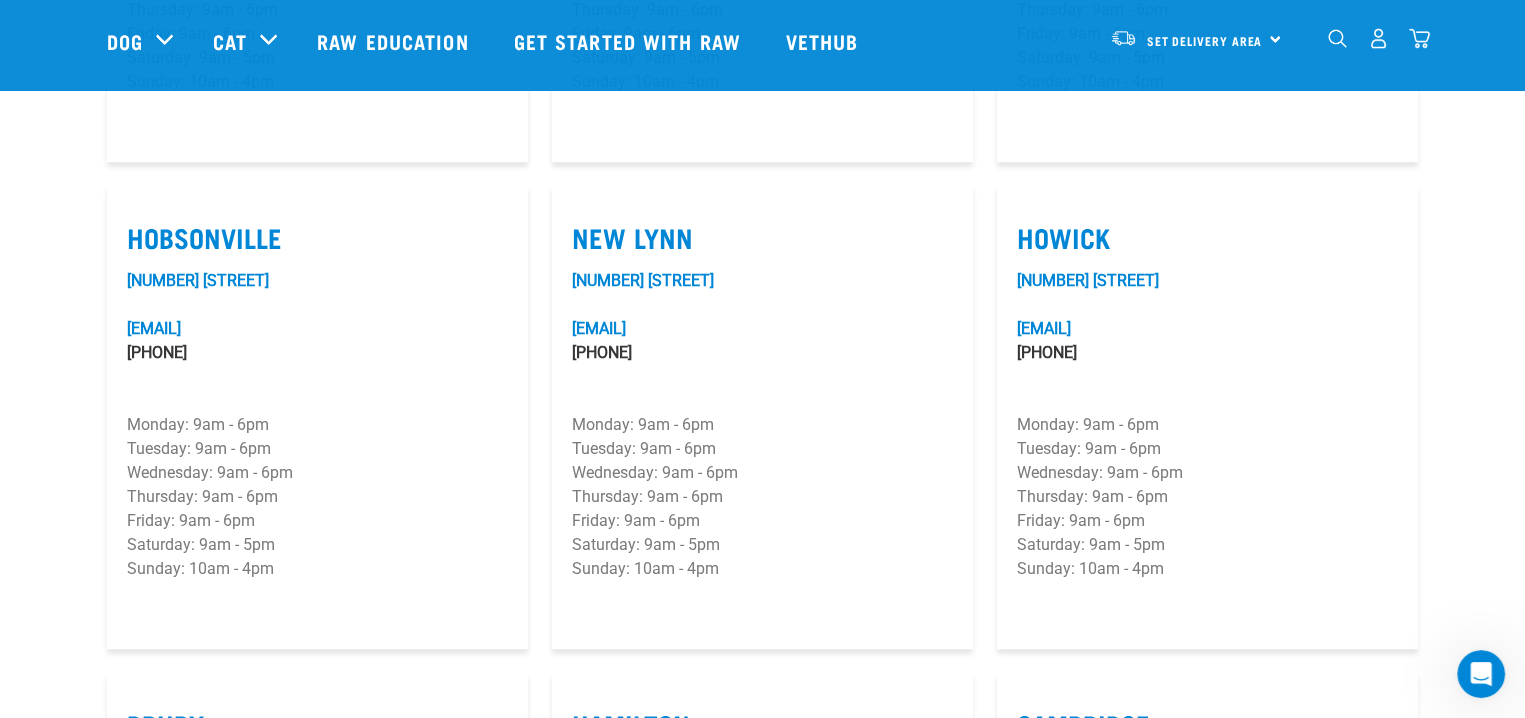 click on "New Lynn" at bounding box center [762, 237] 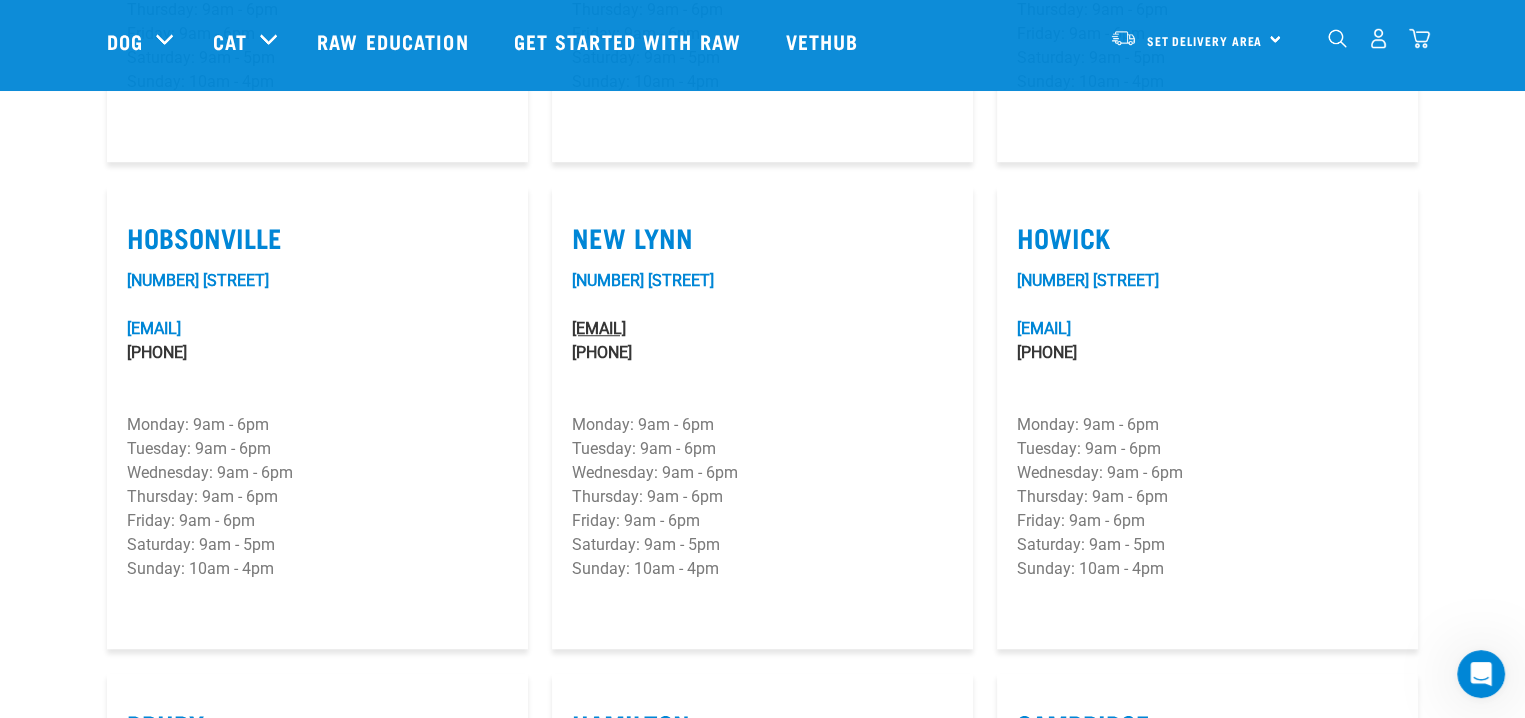 click on "newlynn@rawessentials.co.nz" at bounding box center [599, 328] 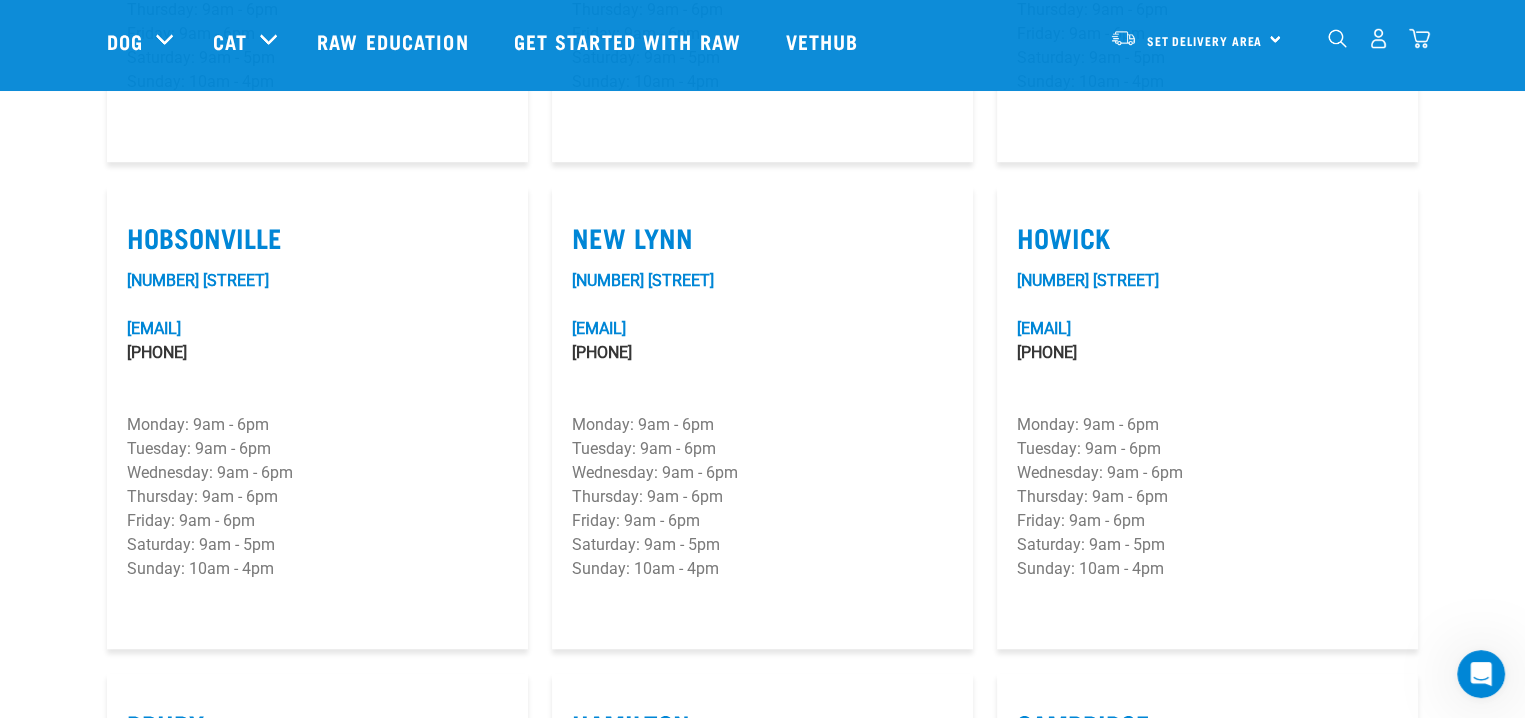 click on "124 Hobsonville Road
hobsonville@rawessentials.co.nz
09 971 1215
Monday: 9am - 6pm
Tuesday: 9am - 6pm
Wednesday: 9am - 6pm
Thursday: 9am - 6pm
Friday: 9am - 6pm
Saturday: 9am - 5pm
Sunday: 10am - 4pm" at bounding box center (317, 449) 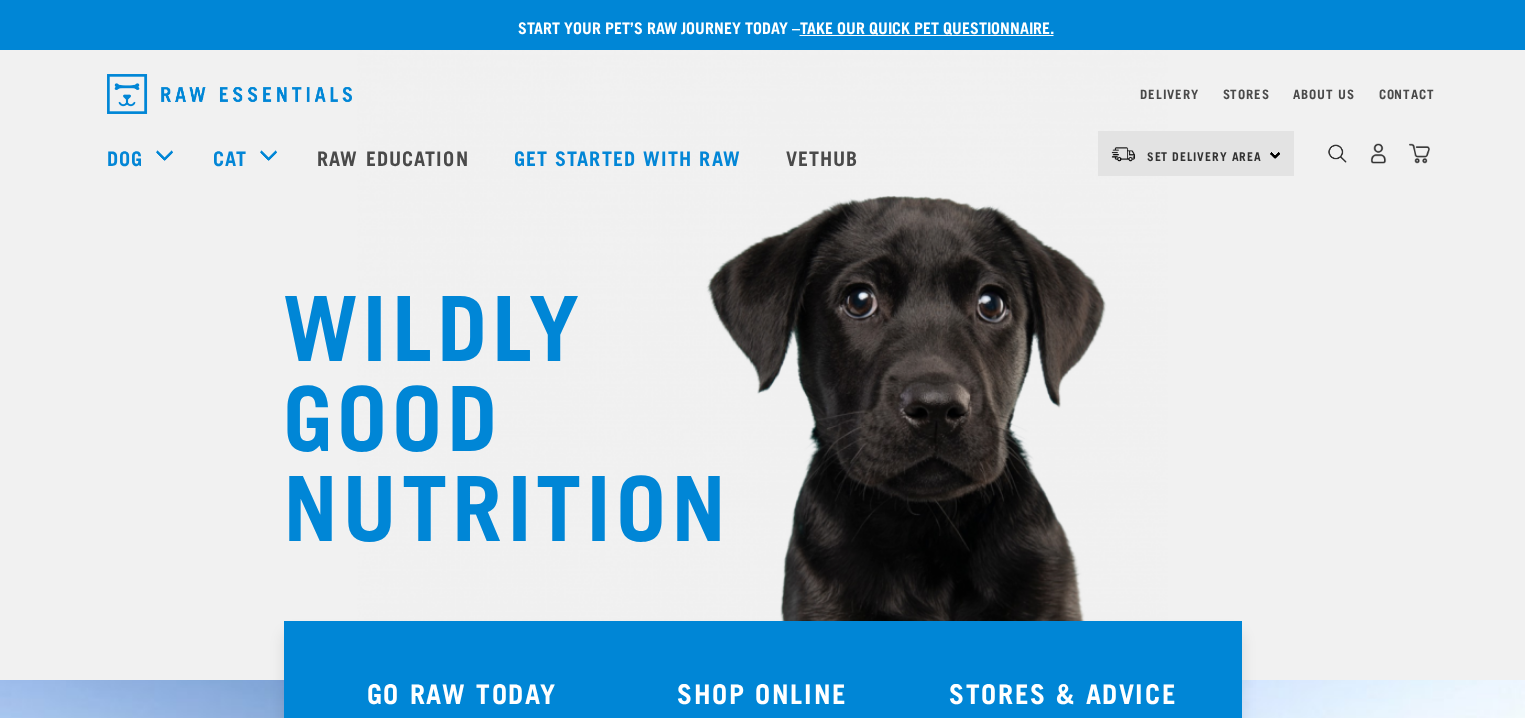 scroll, scrollTop: 0, scrollLeft: 0, axis: both 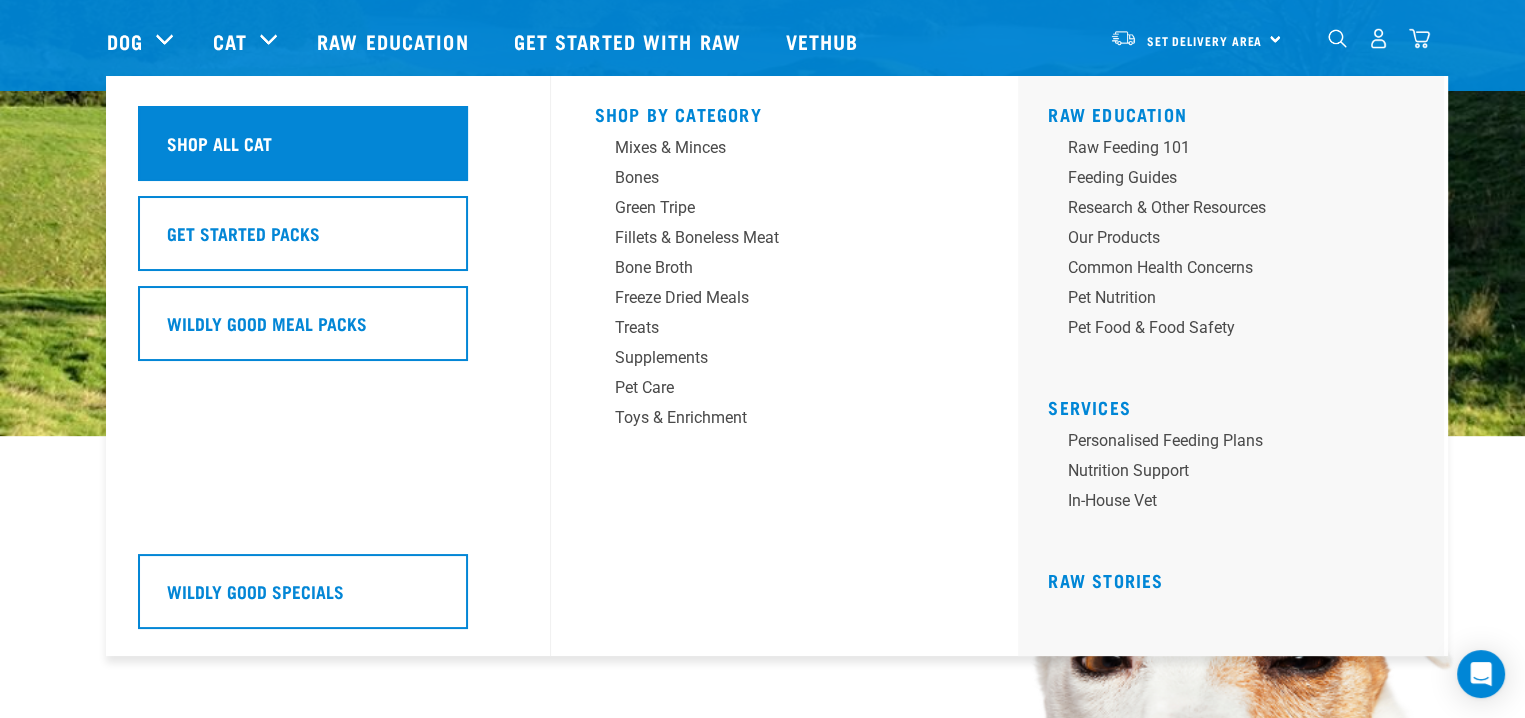 click on "Shop All Cat" at bounding box center [219, 143] 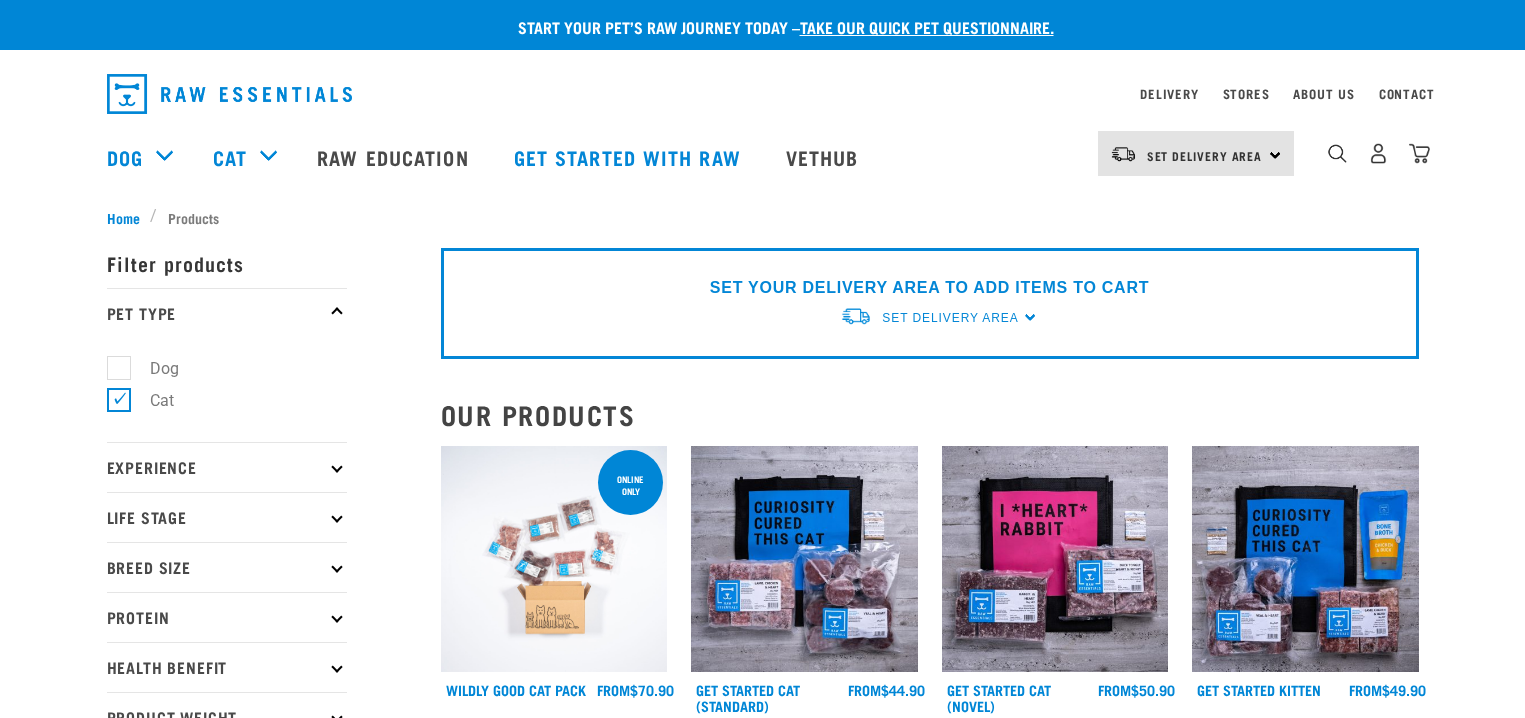 scroll, scrollTop: 0, scrollLeft: 0, axis: both 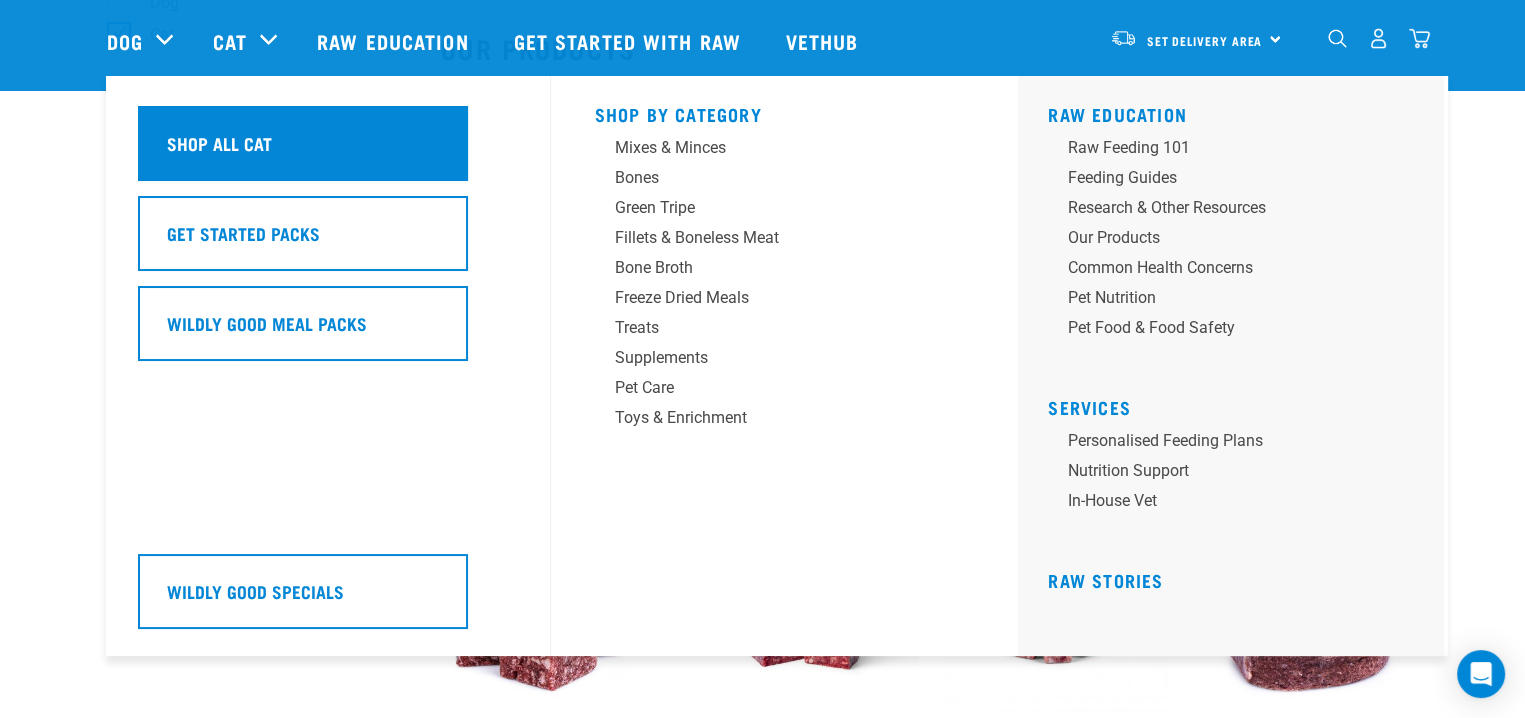 click on "Shop All Cat" at bounding box center (219, 143) 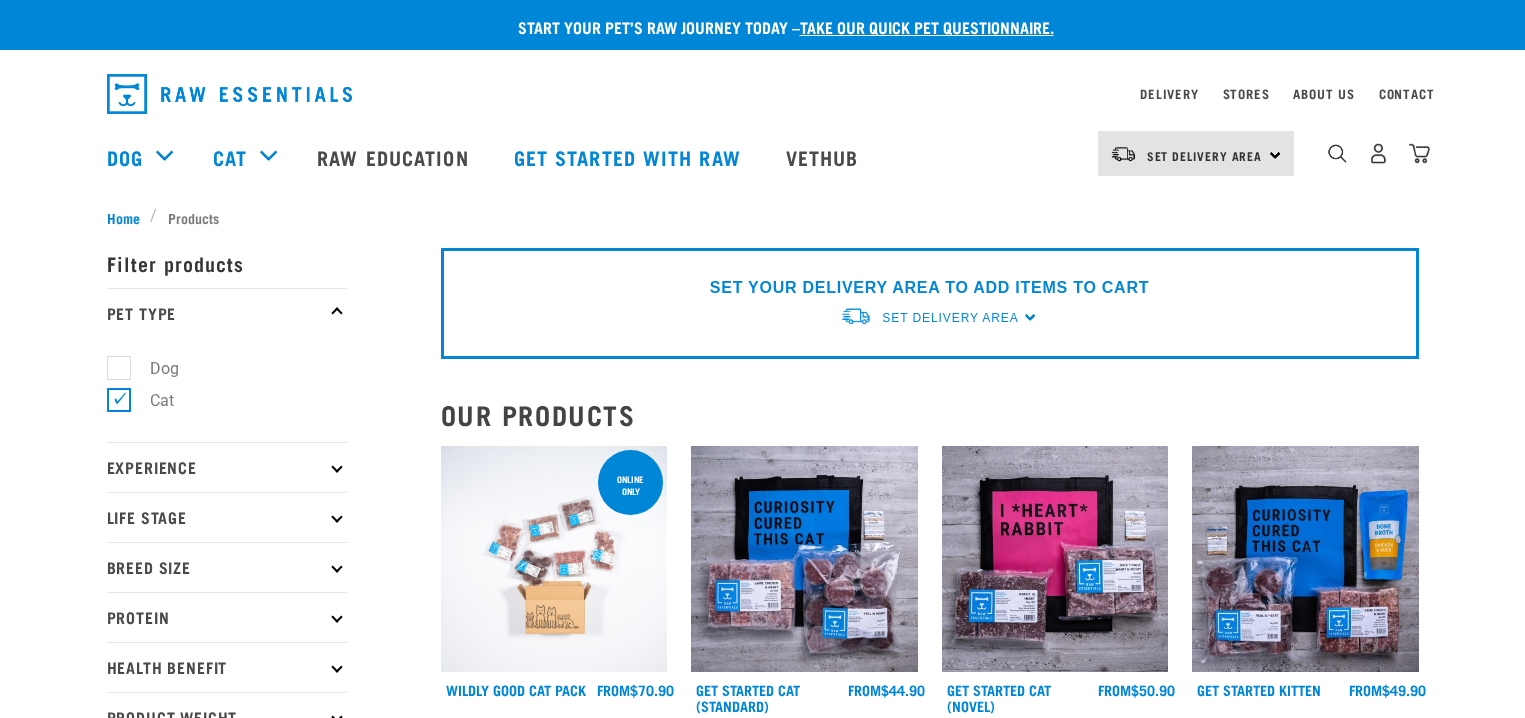 scroll, scrollTop: 0, scrollLeft: 0, axis: both 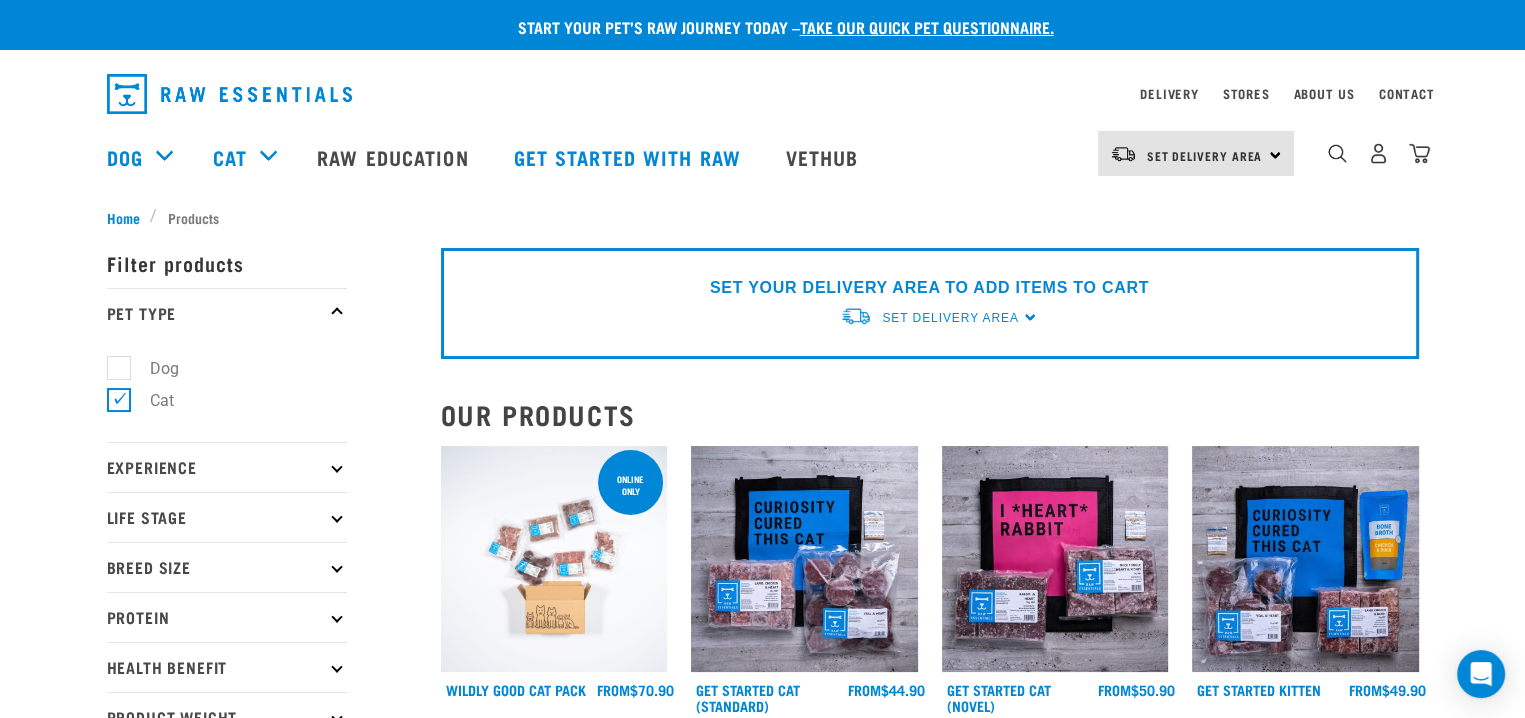 click on "Health Benefit" at bounding box center (227, 667) 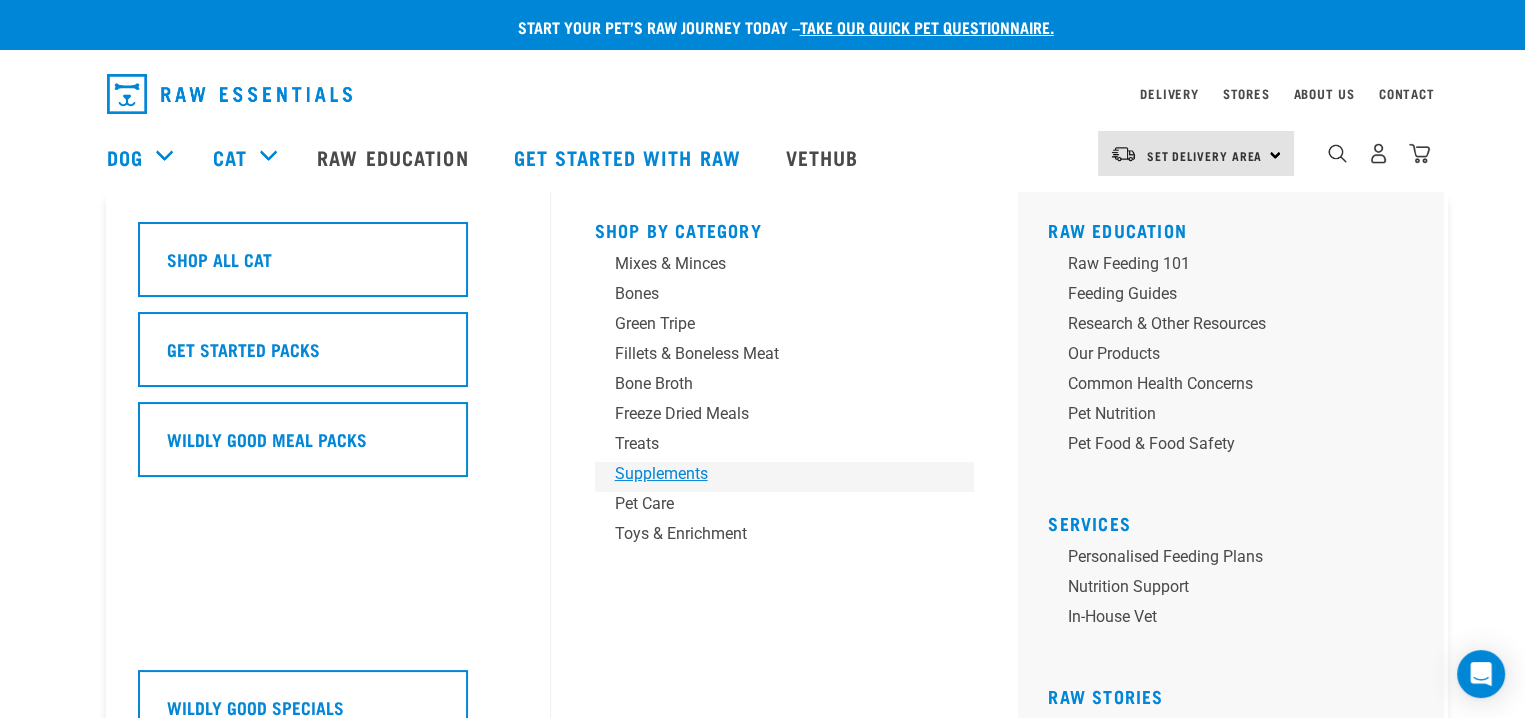 click on "Supplements" at bounding box center [771, 474] 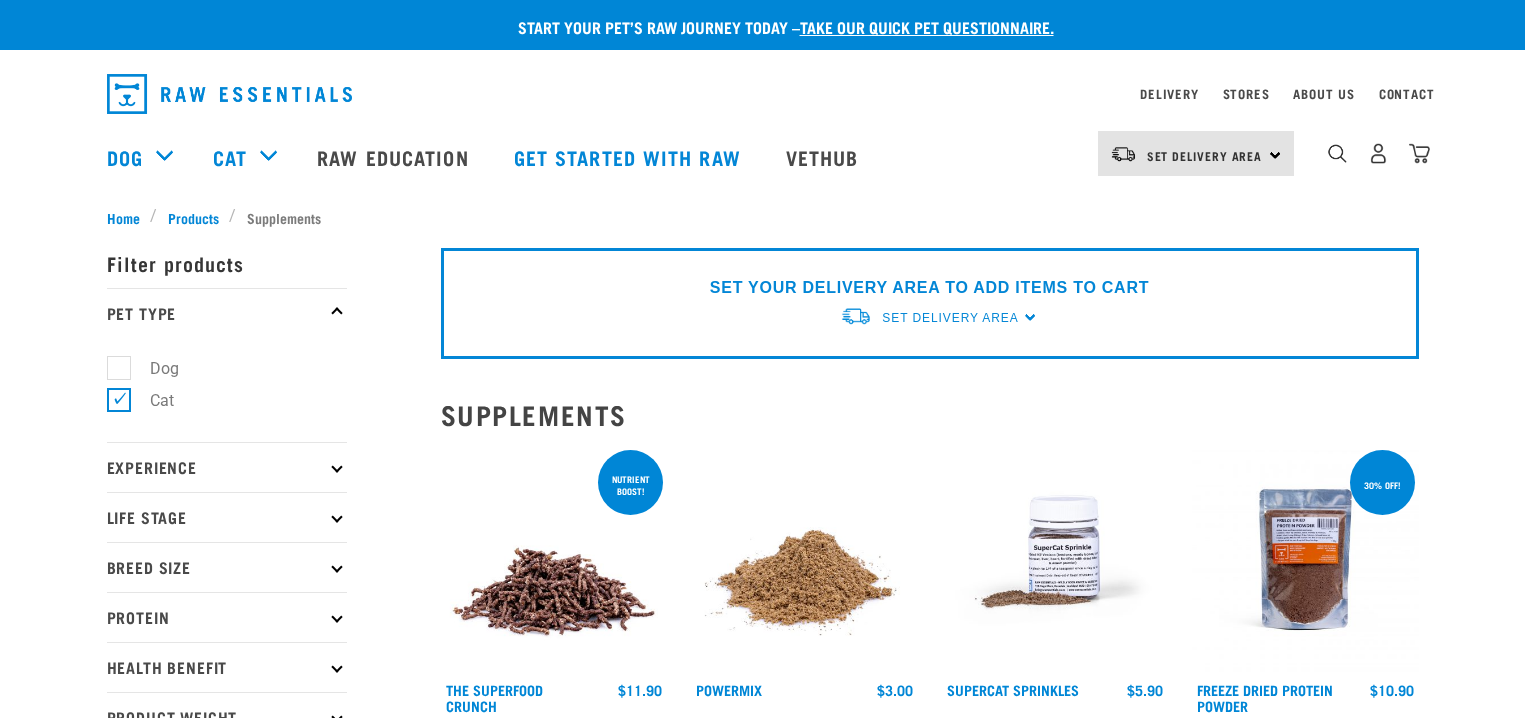 scroll, scrollTop: 0, scrollLeft: 0, axis: both 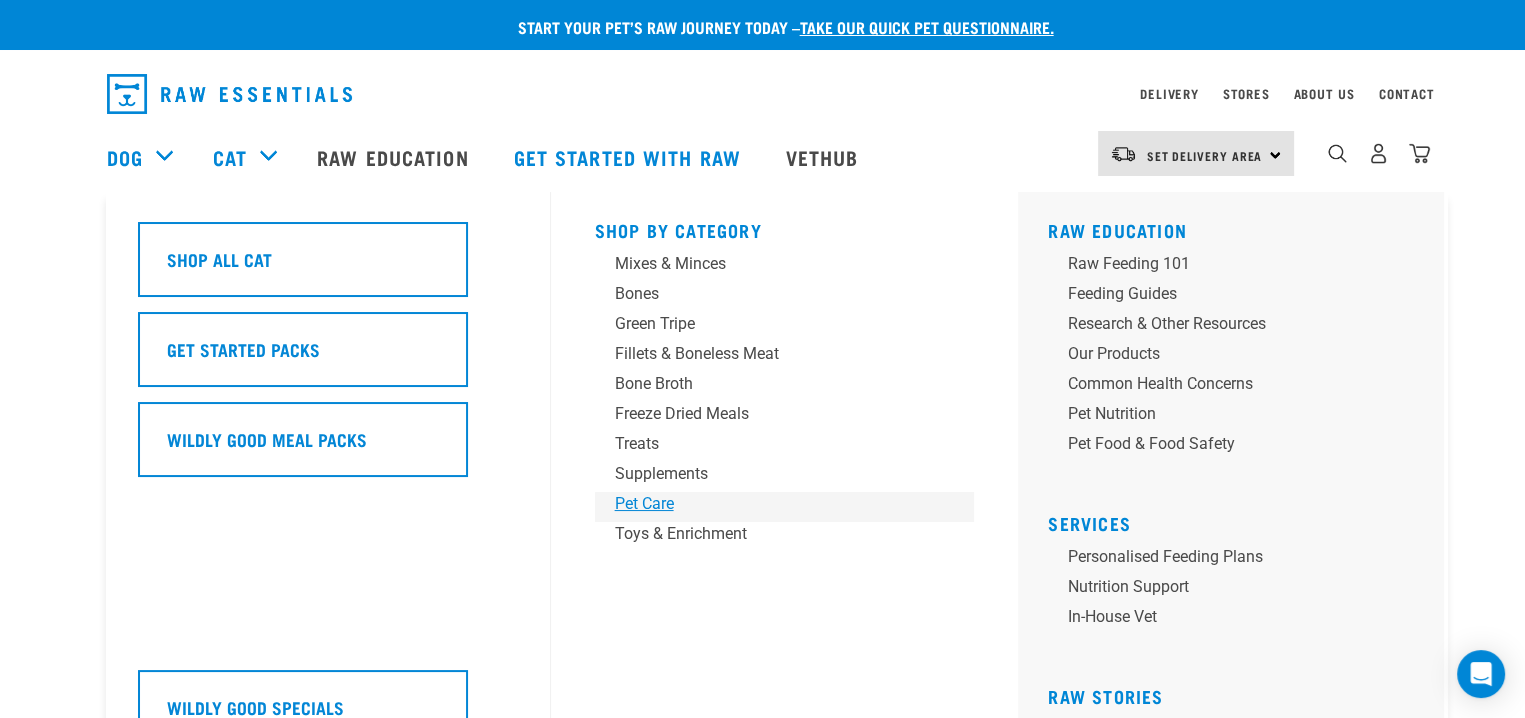 click on "Pet Care" at bounding box center (771, 504) 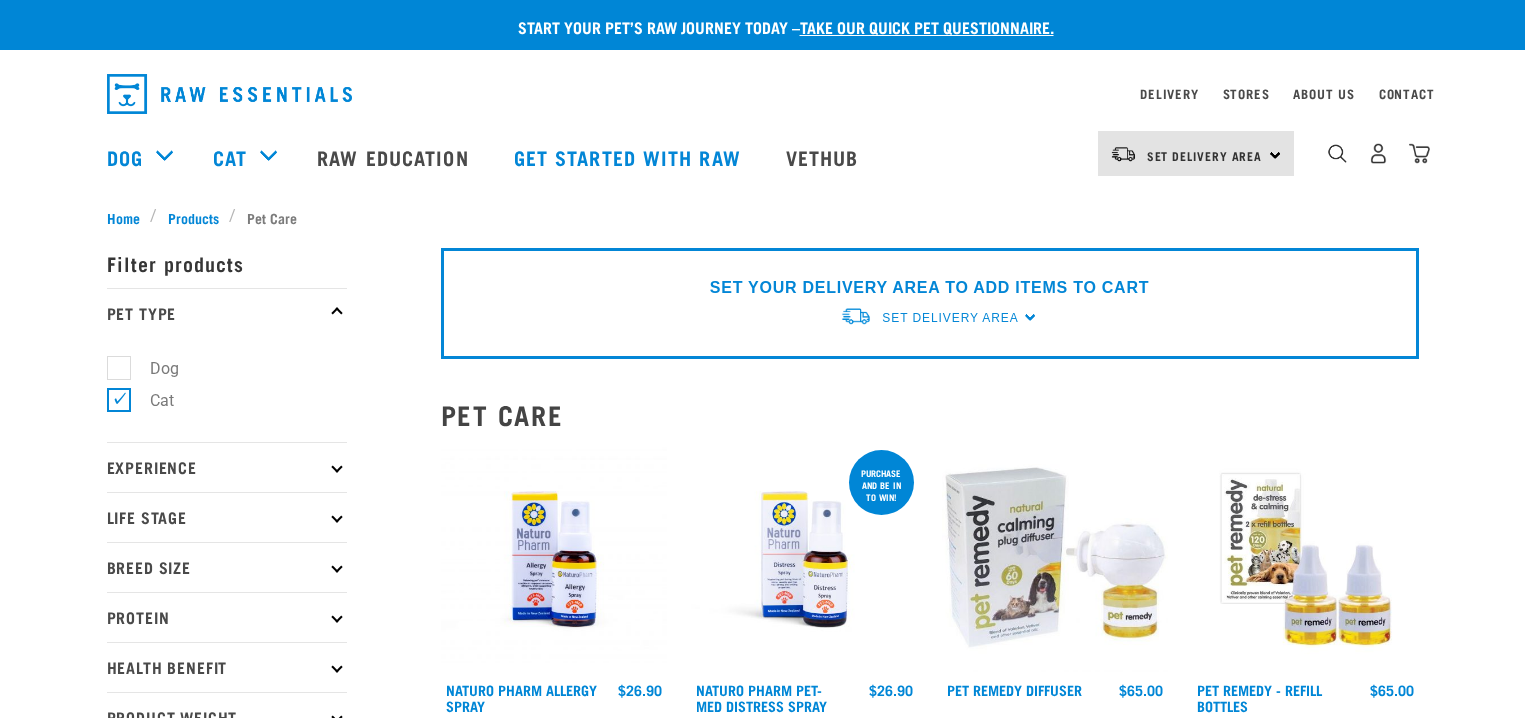 scroll, scrollTop: 0, scrollLeft: 0, axis: both 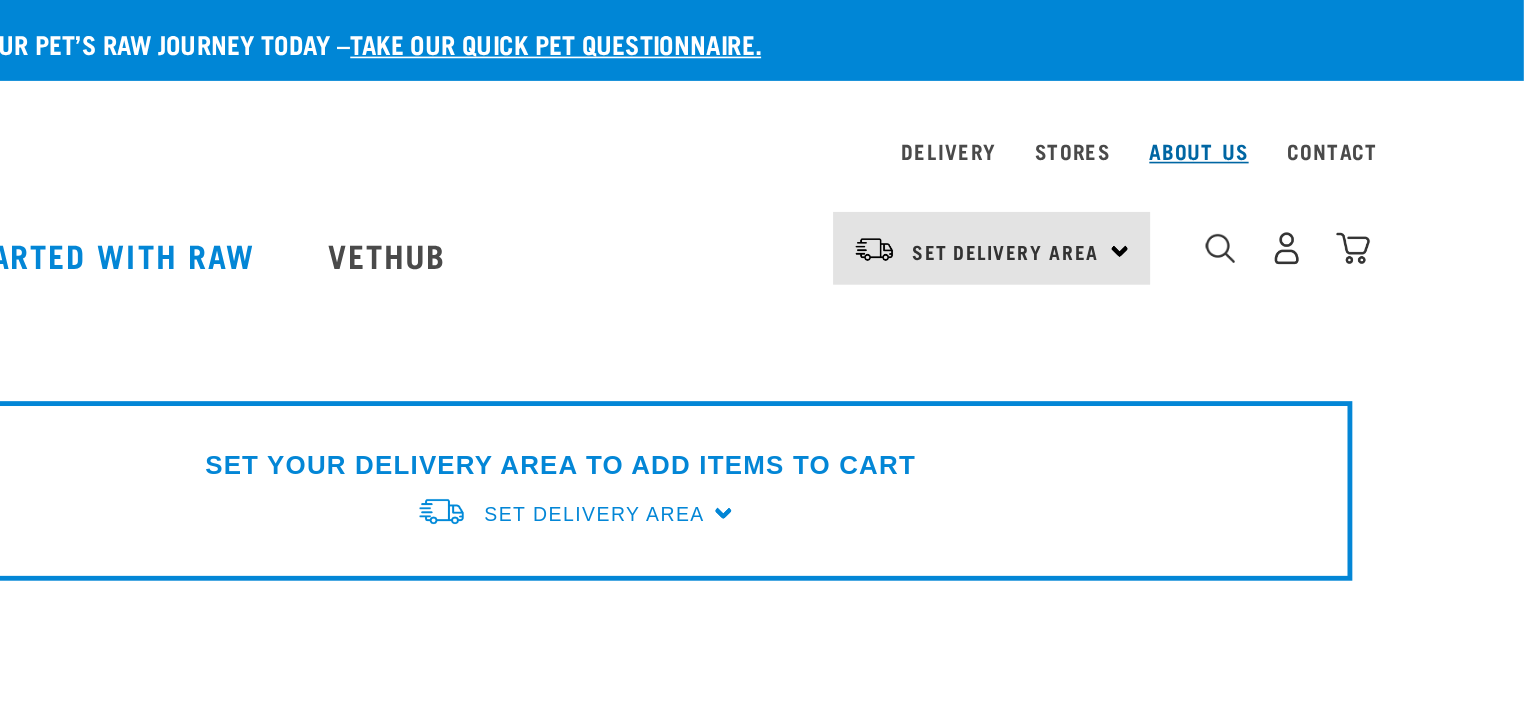 click on "About Us" at bounding box center (1323, 93) 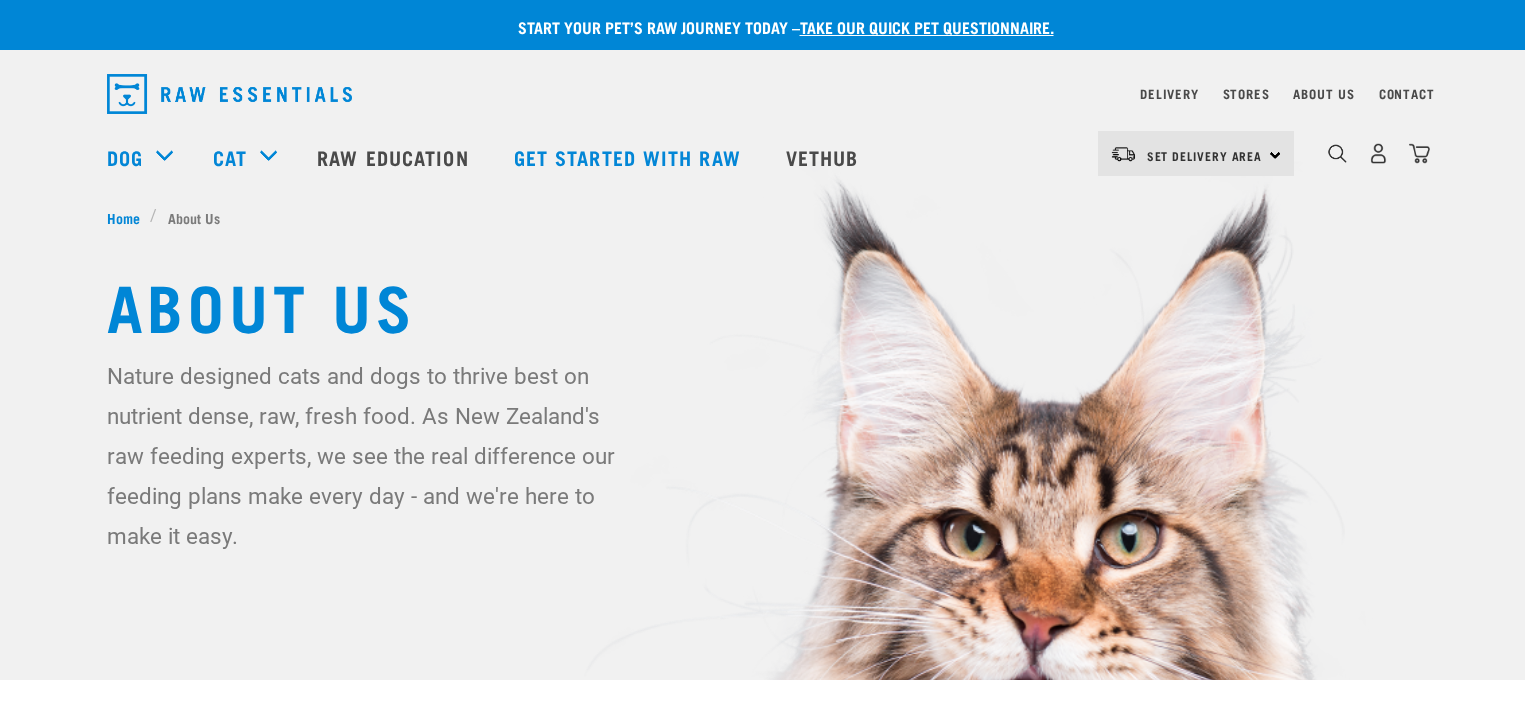 scroll, scrollTop: 0, scrollLeft: 0, axis: both 